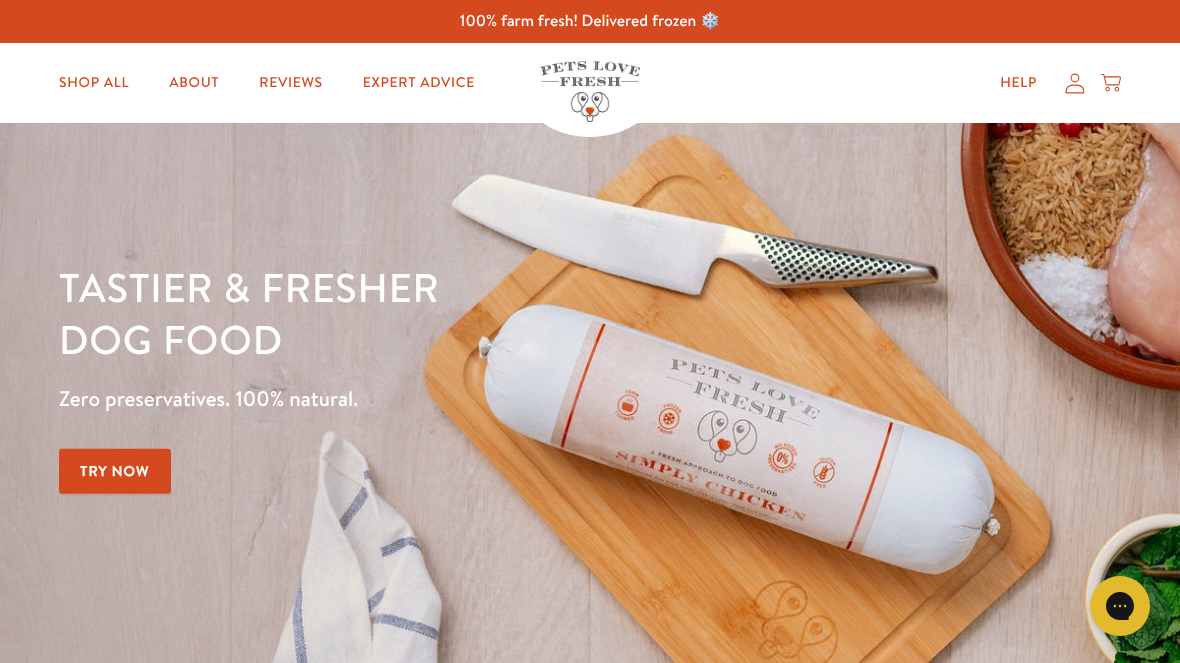 scroll, scrollTop: 0, scrollLeft: 0, axis: both 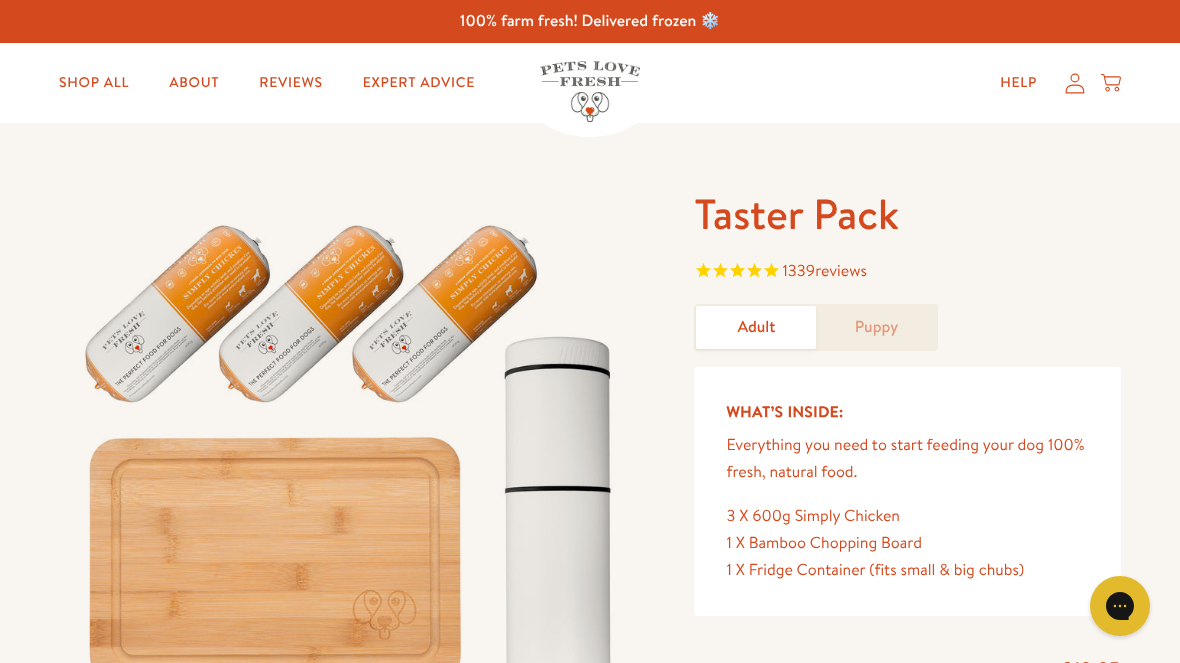 click on "Close dialog Want  10%  off the Taster Pack? YES NO Submit" at bounding box center [590, 331] 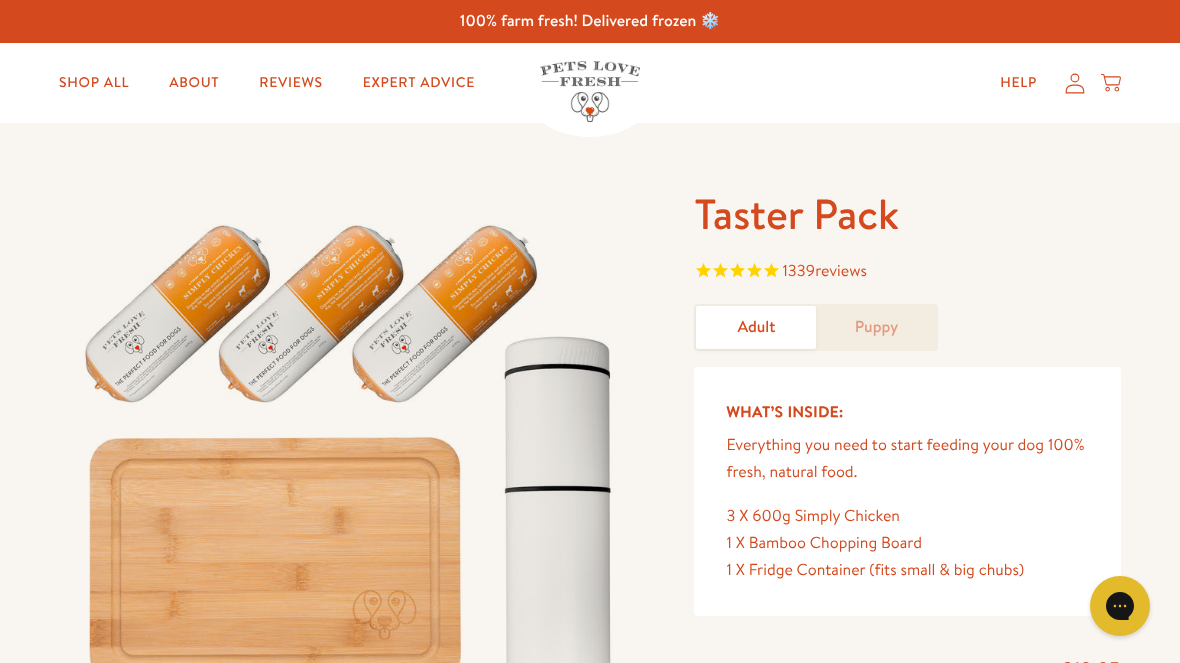 click on "Shop All" at bounding box center [94, 83] 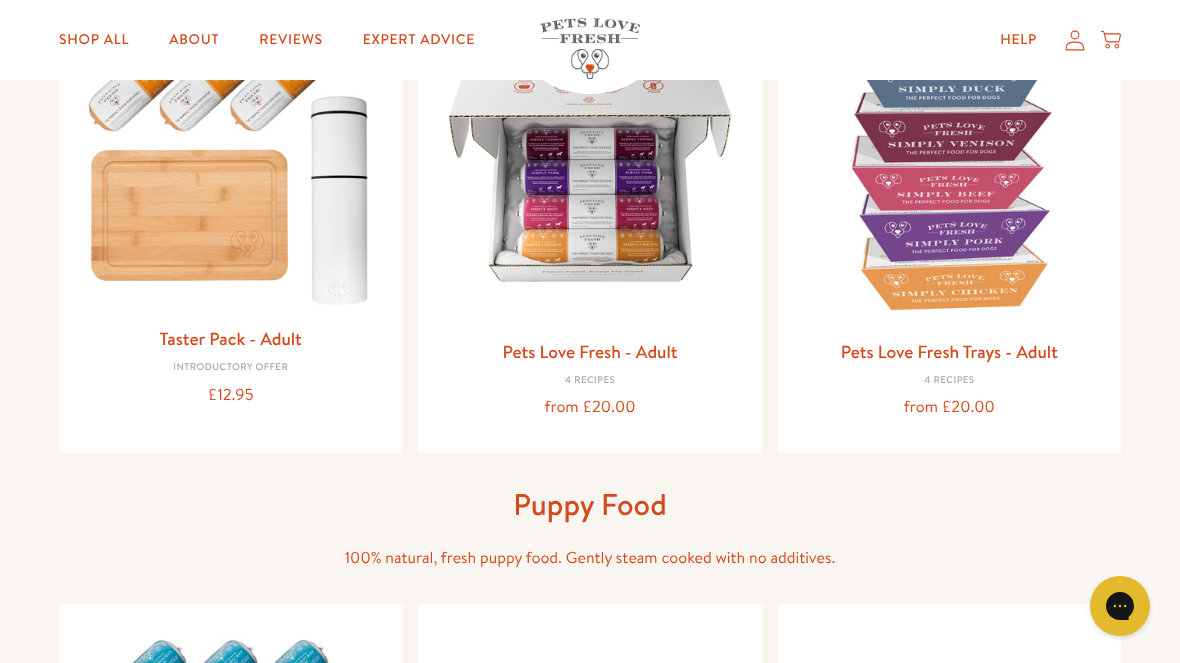 scroll, scrollTop: 302, scrollLeft: 0, axis: vertical 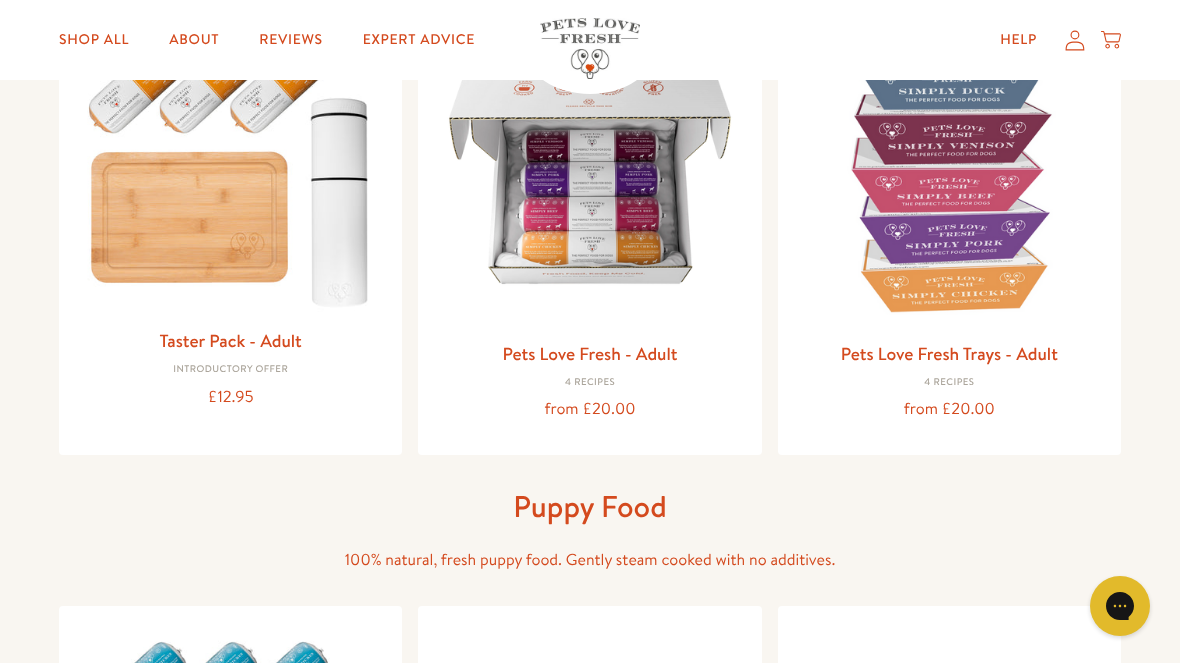 click at bounding box center [589, 174] 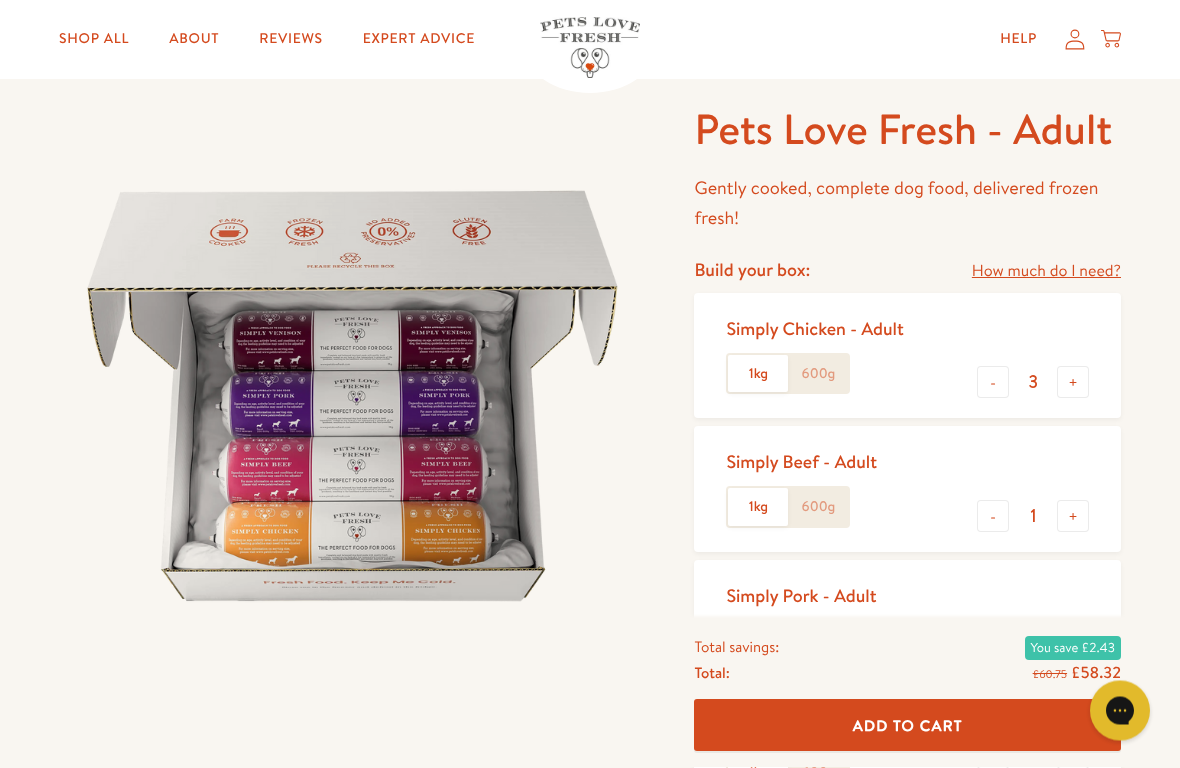 scroll, scrollTop: 90, scrollLeft: 0, axis: vertical 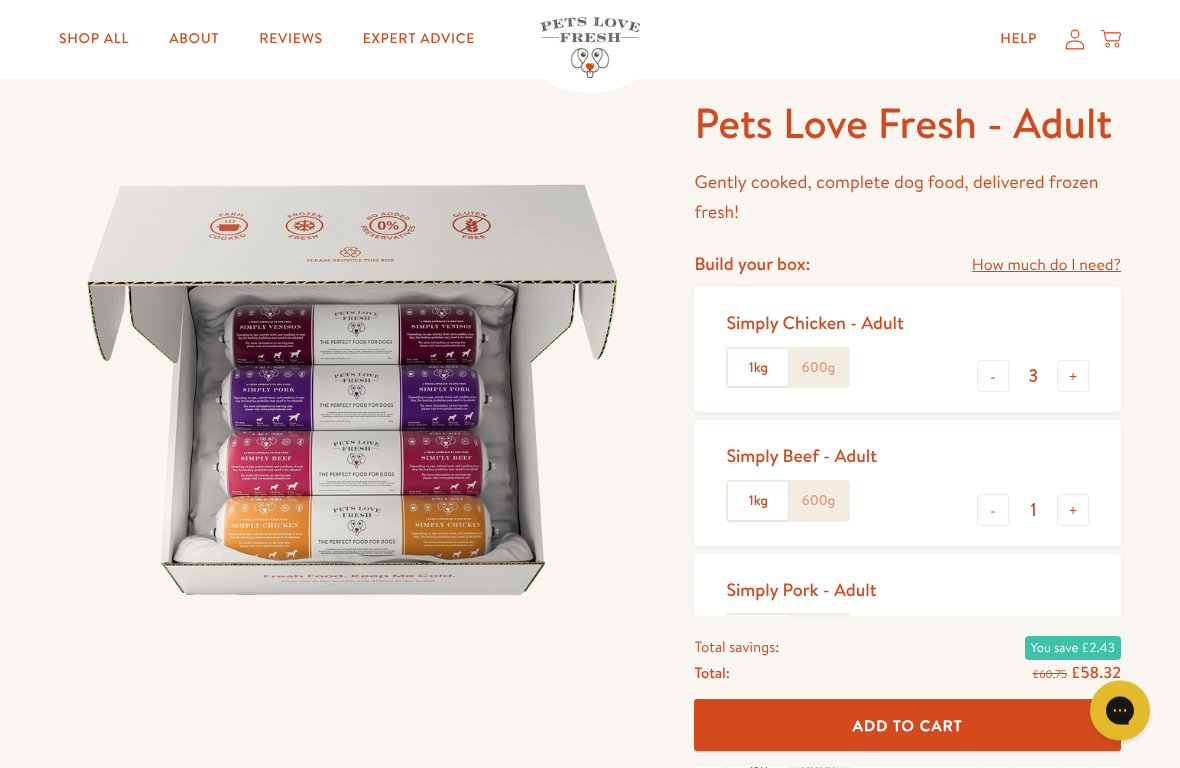 click on "1kg" 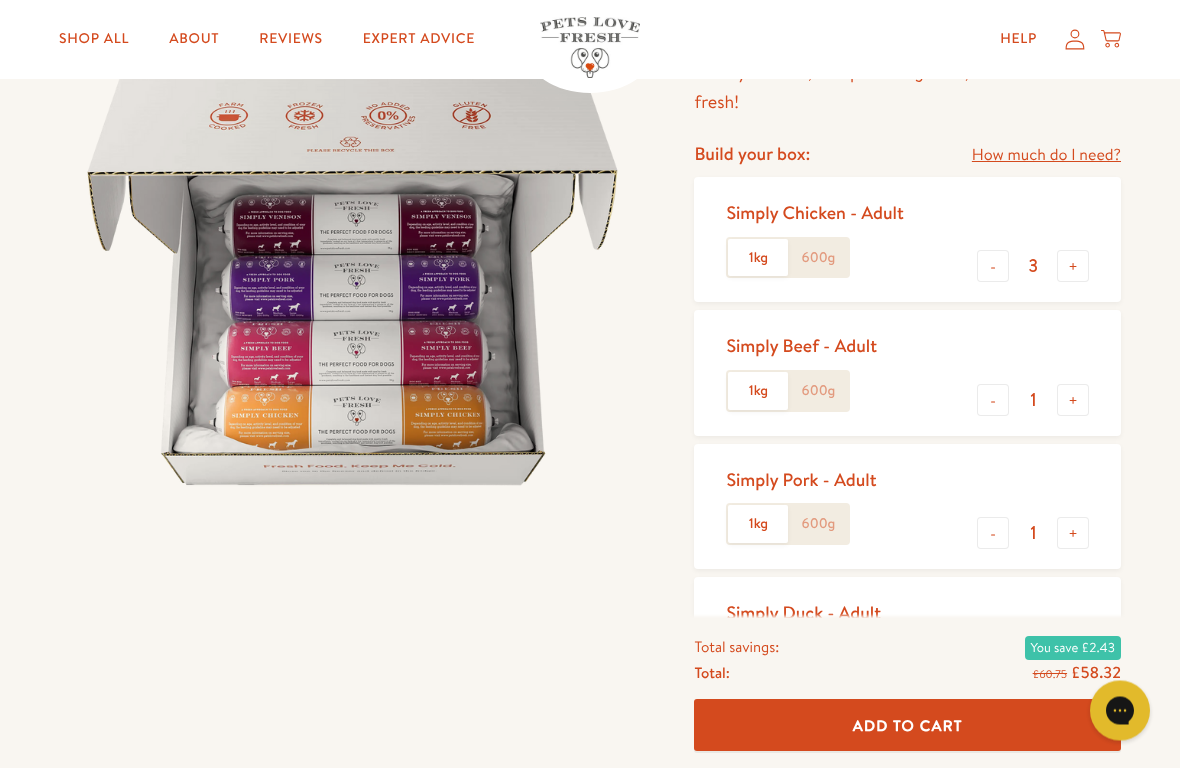 scroll, scrollTop: 206, scrollLeft: 0, axis: vertical 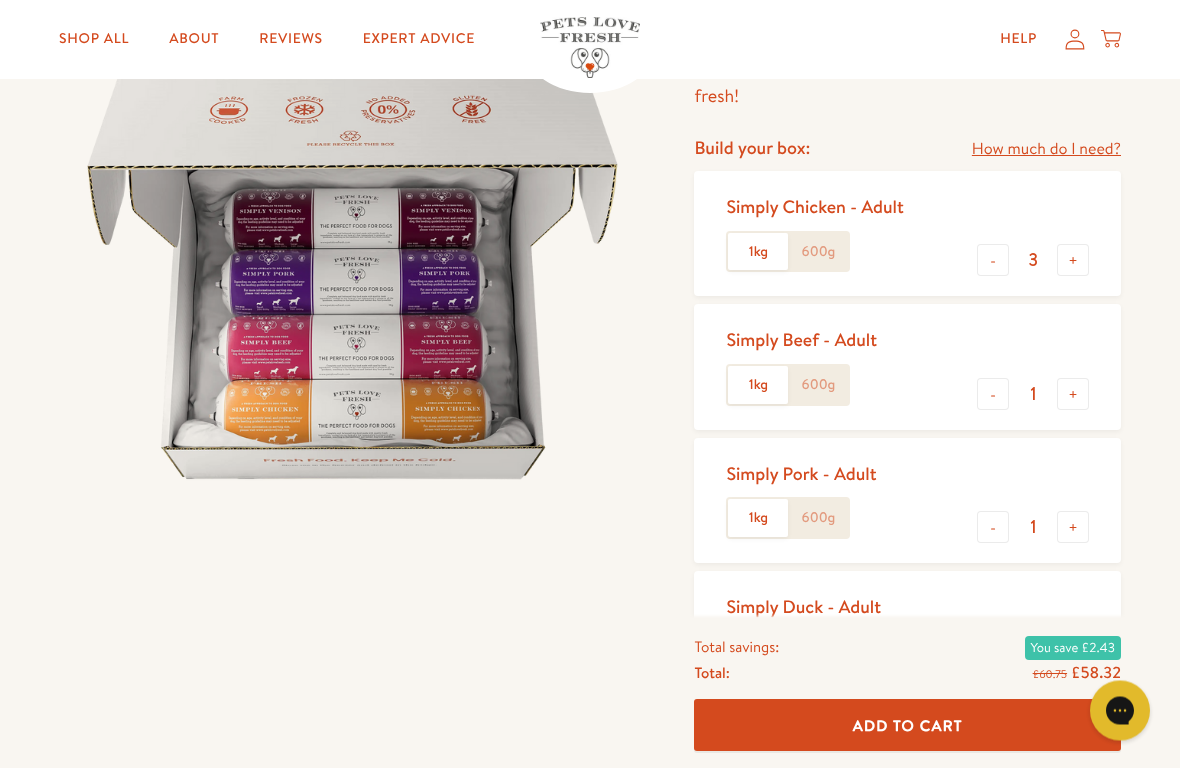click on "1kg" 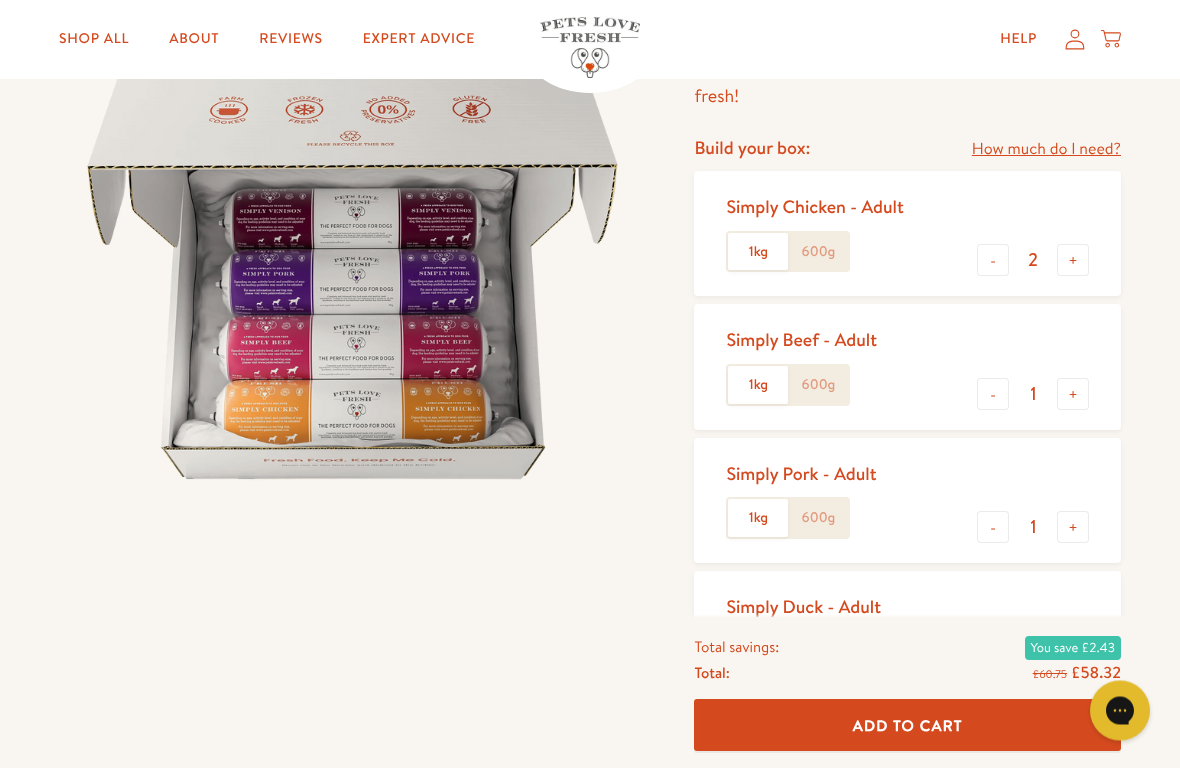 scroll, scrollTop: 207, scrollLeft: 0, axis: vertical 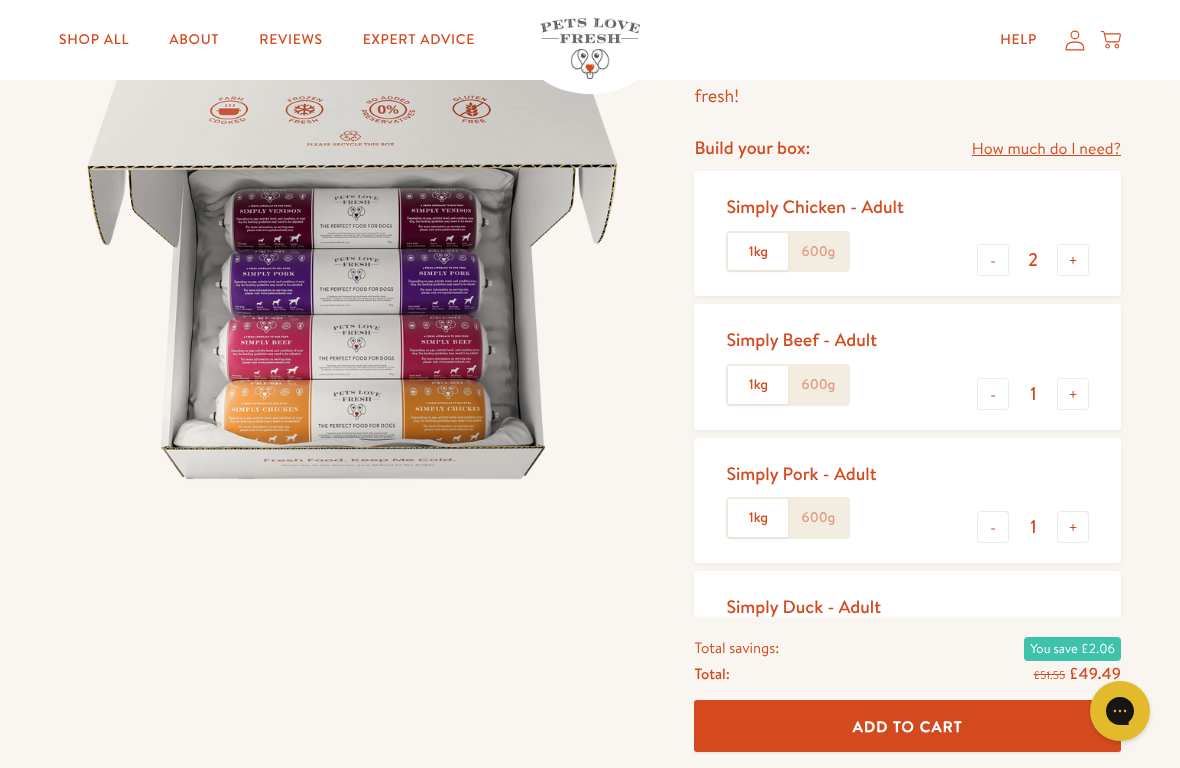 click on "-" at bounding box center [993, 260] 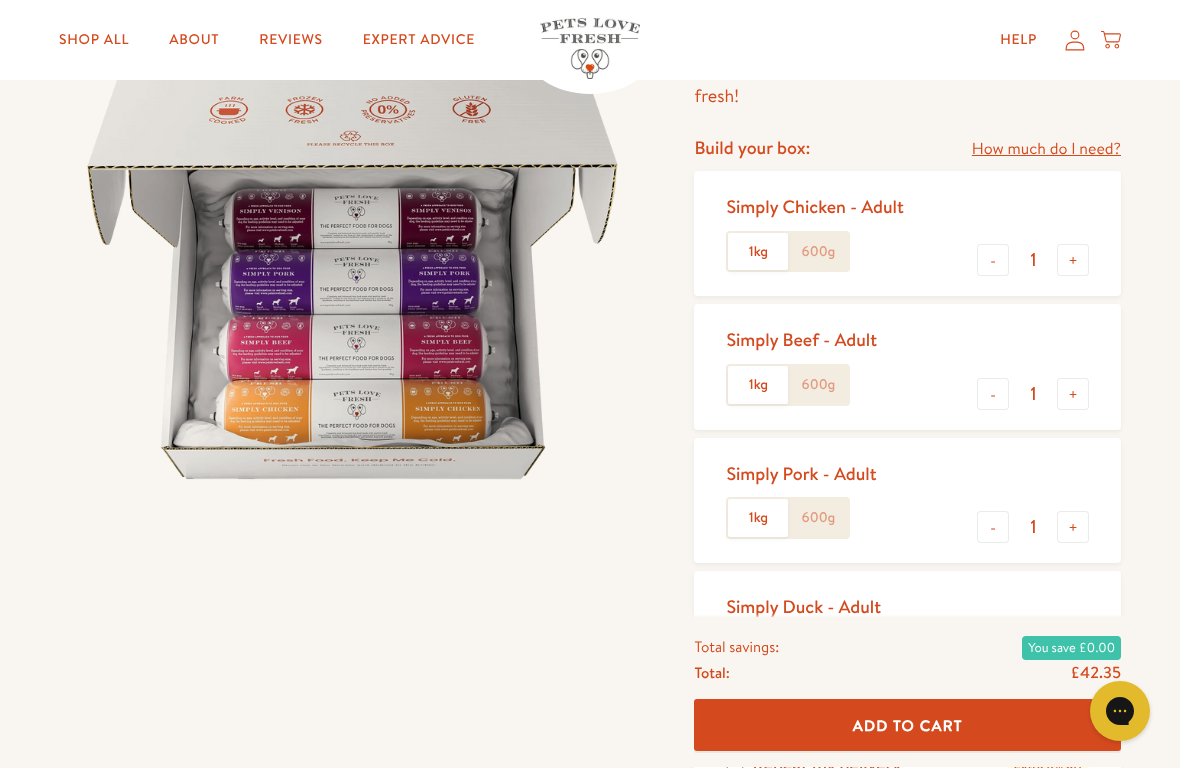 click on "-" at bounding box center [993, 394] 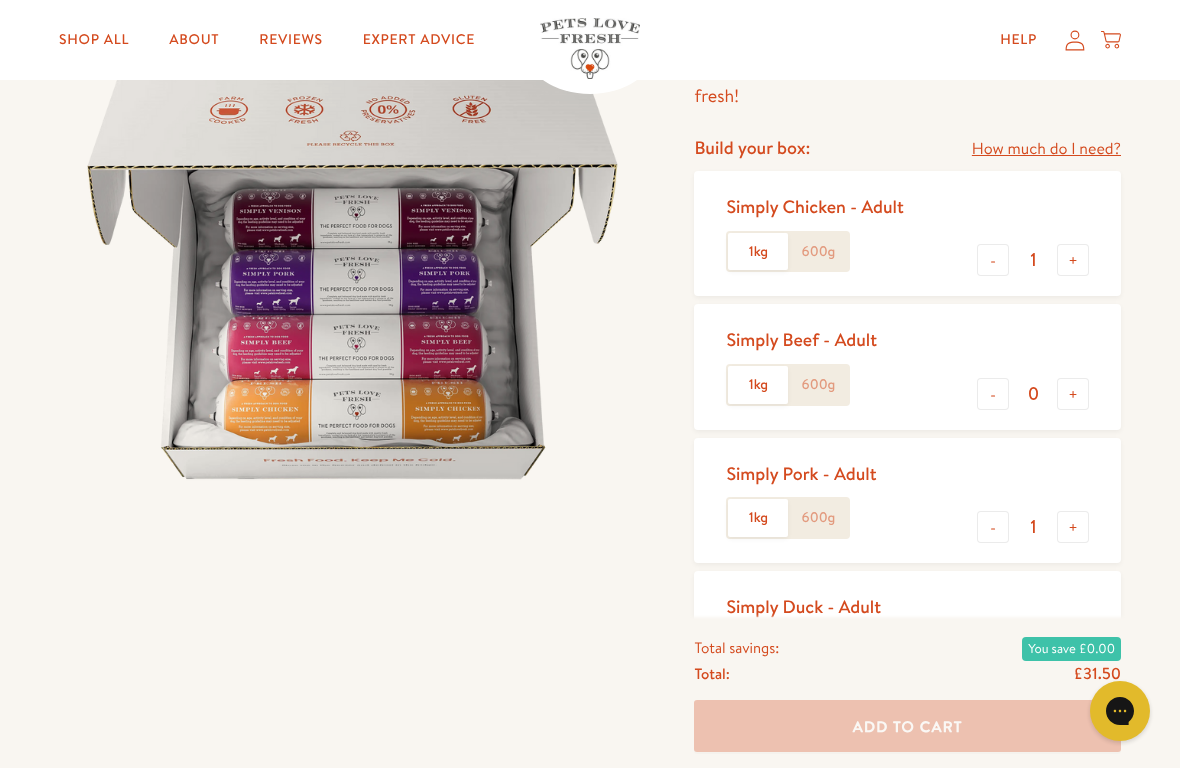 click on "-" at bounding box center (993, 527) 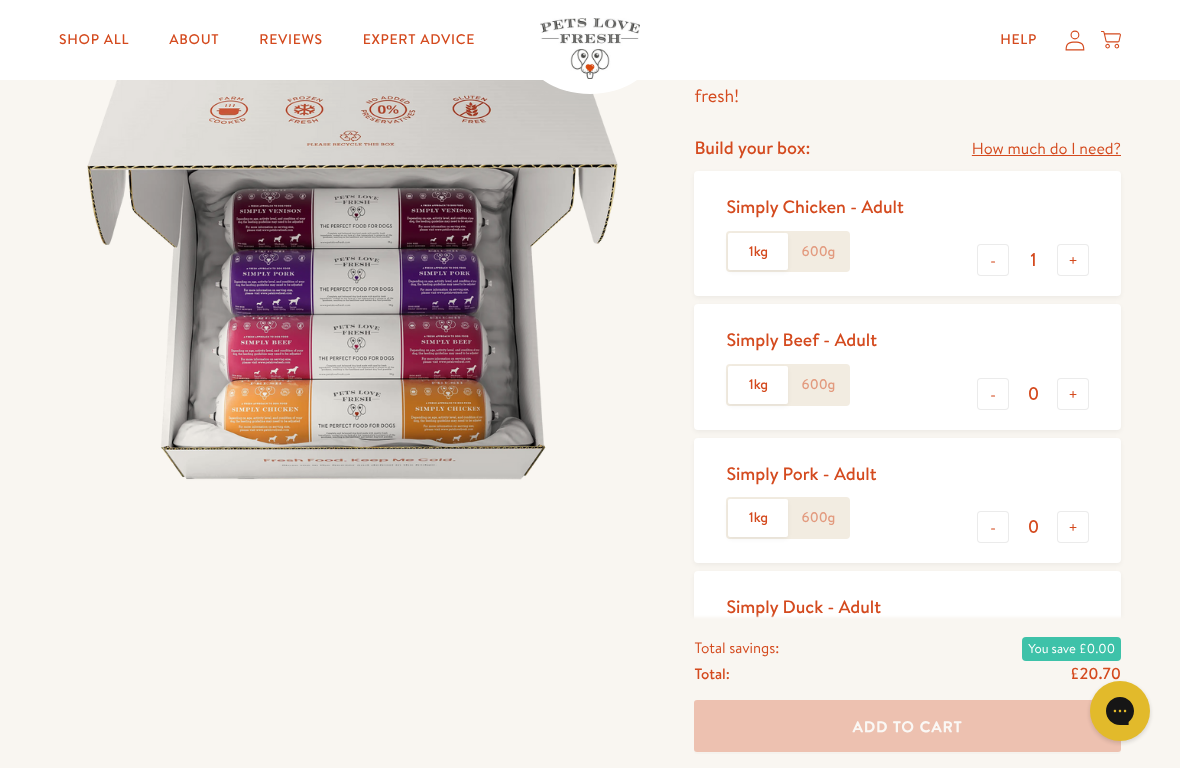 click on "+" at bounding box center [1073, 260] 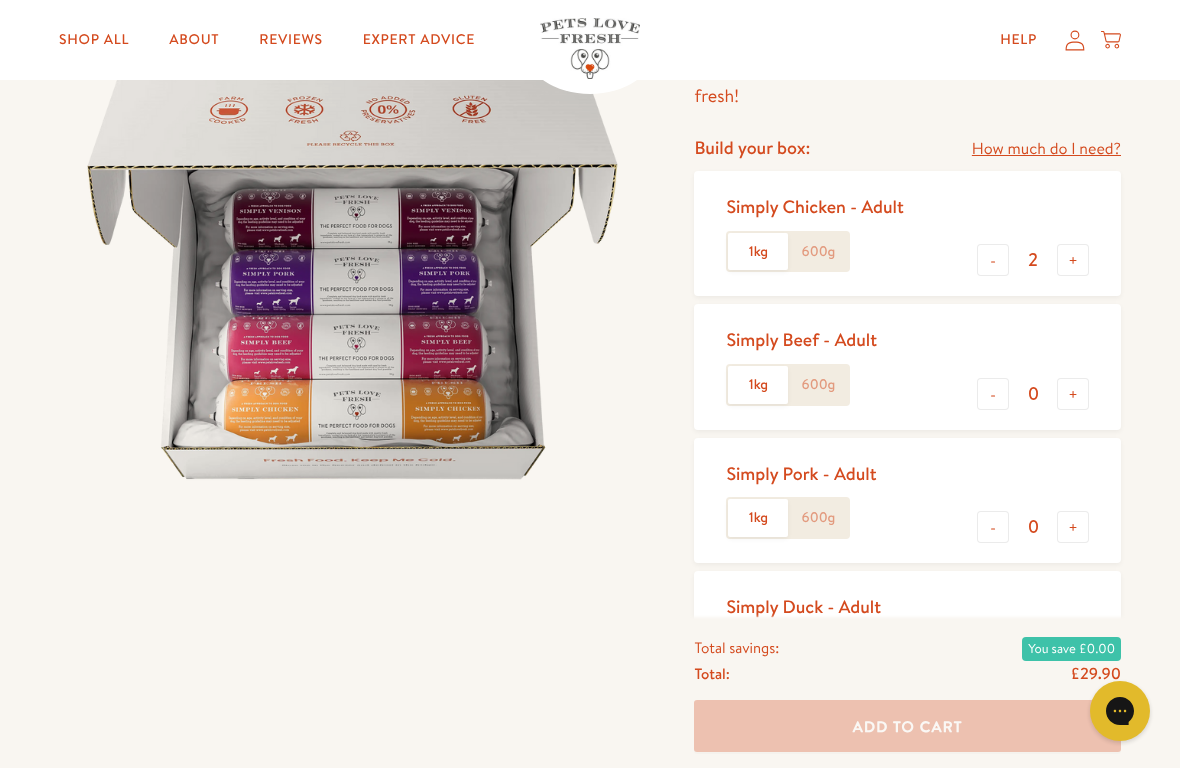 click on "+" at bounding box center [1073, 260] 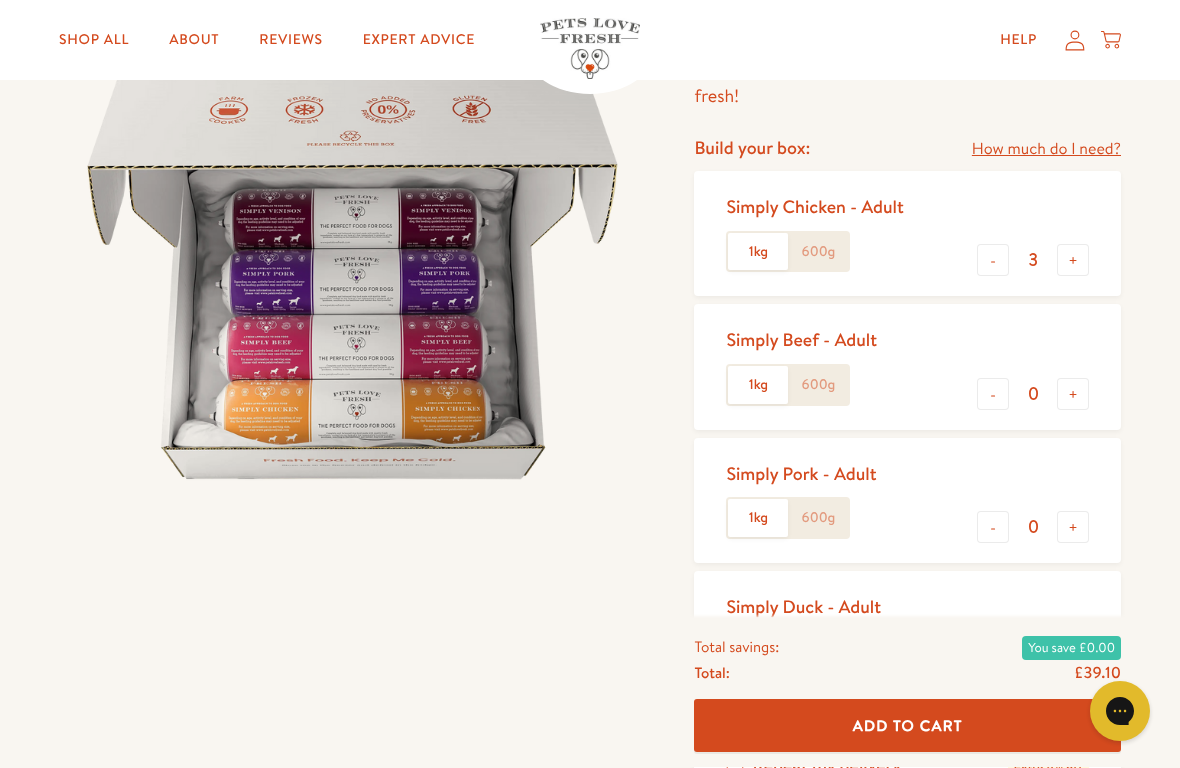 click on "+" at bounding box center (1073, 260) 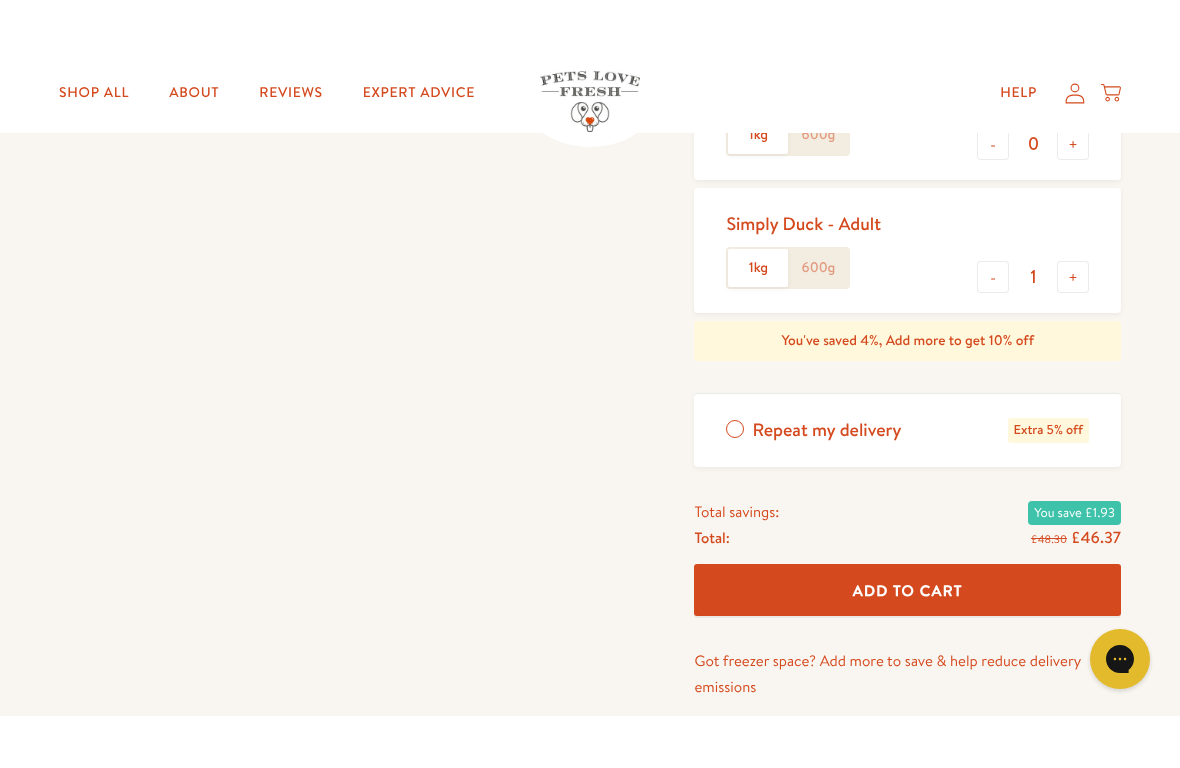 scroll, scrollTop: 640, scrollLeft: 0, axis: vertical 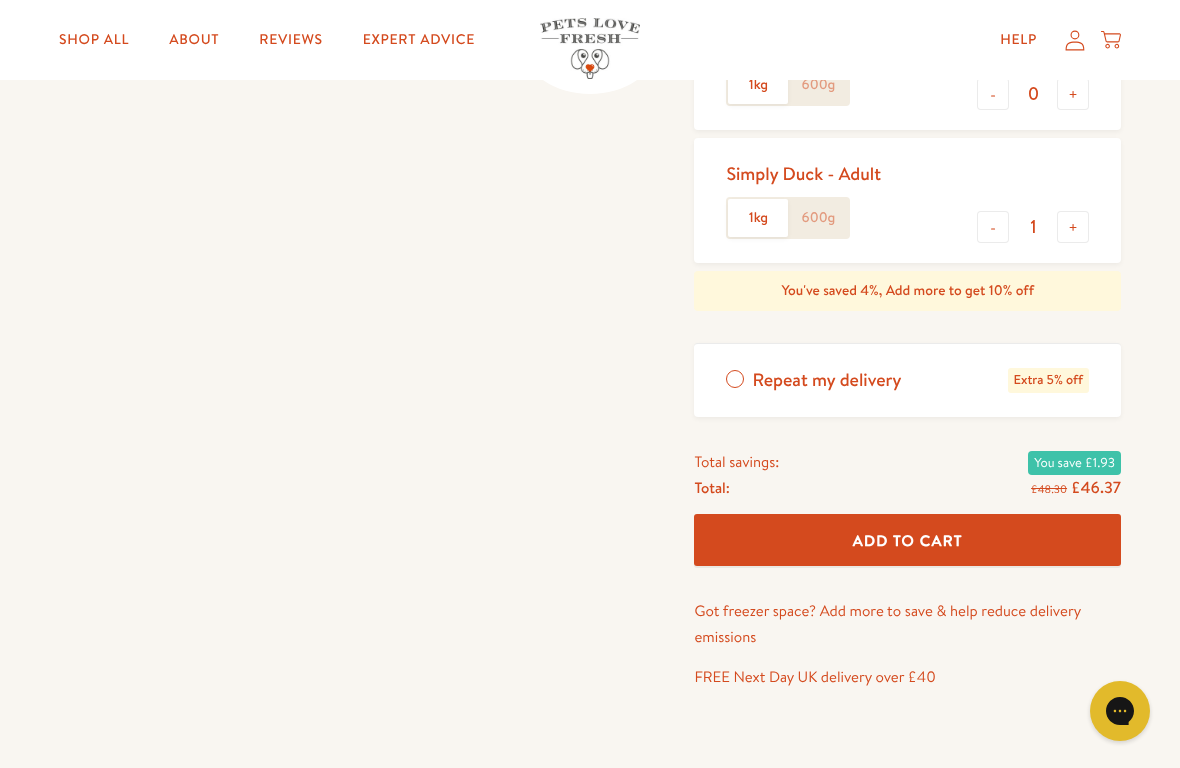 click on "Add To Cart" at bounding box center [907, 540] 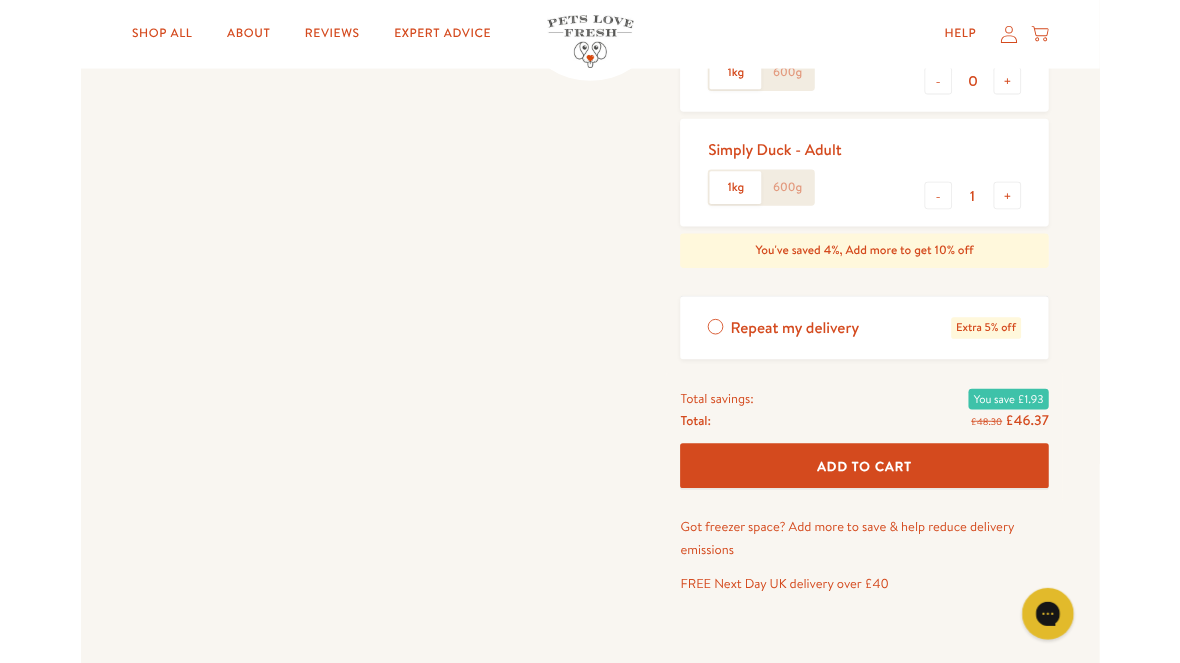 scroll, scrollTop: 0, scrollLeft: 0, axis: both 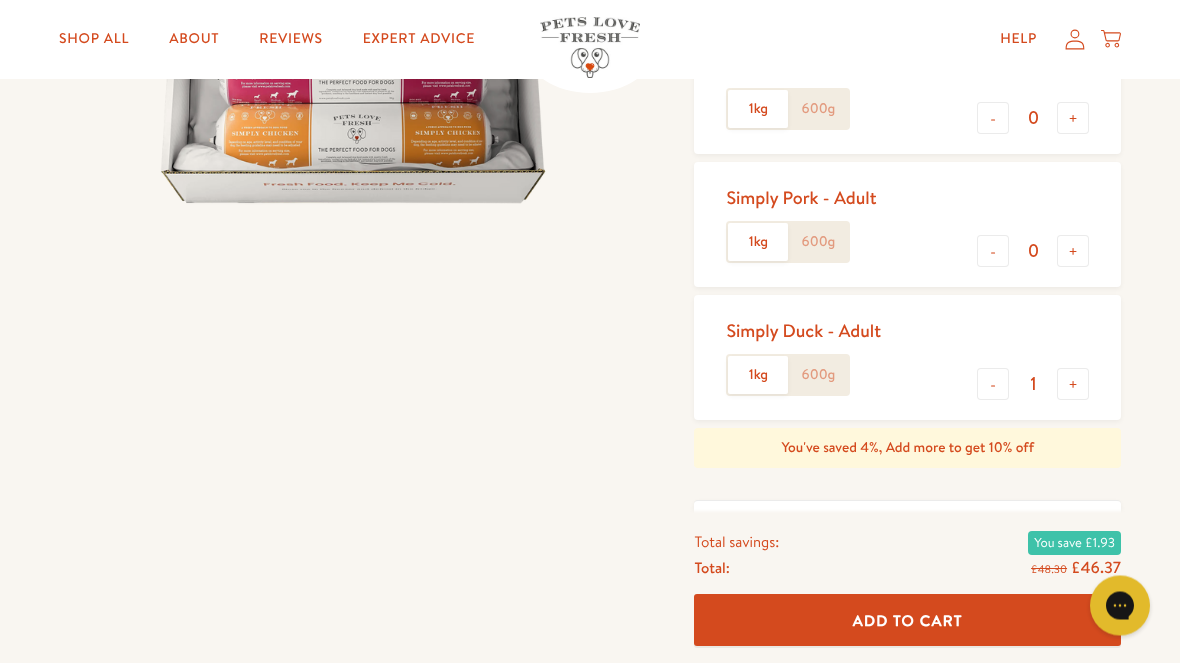 click on "-" at bounding box center [993, 385] 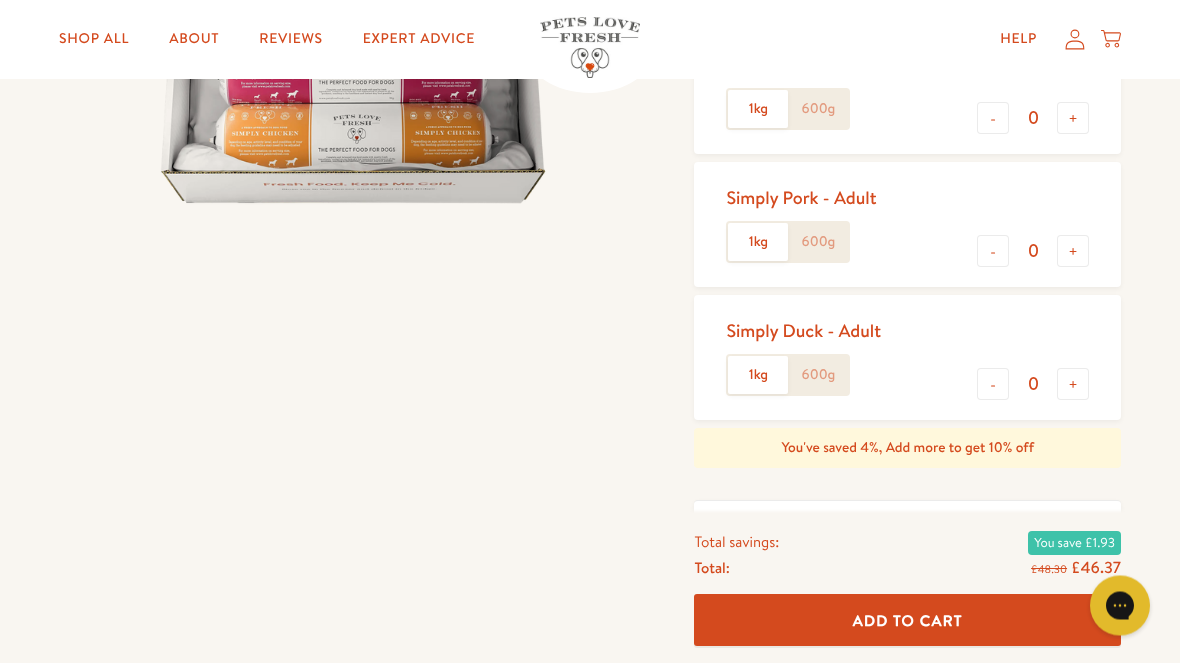 scroll, scrollTop: 483, scrollLeft: 0, axis: vertical 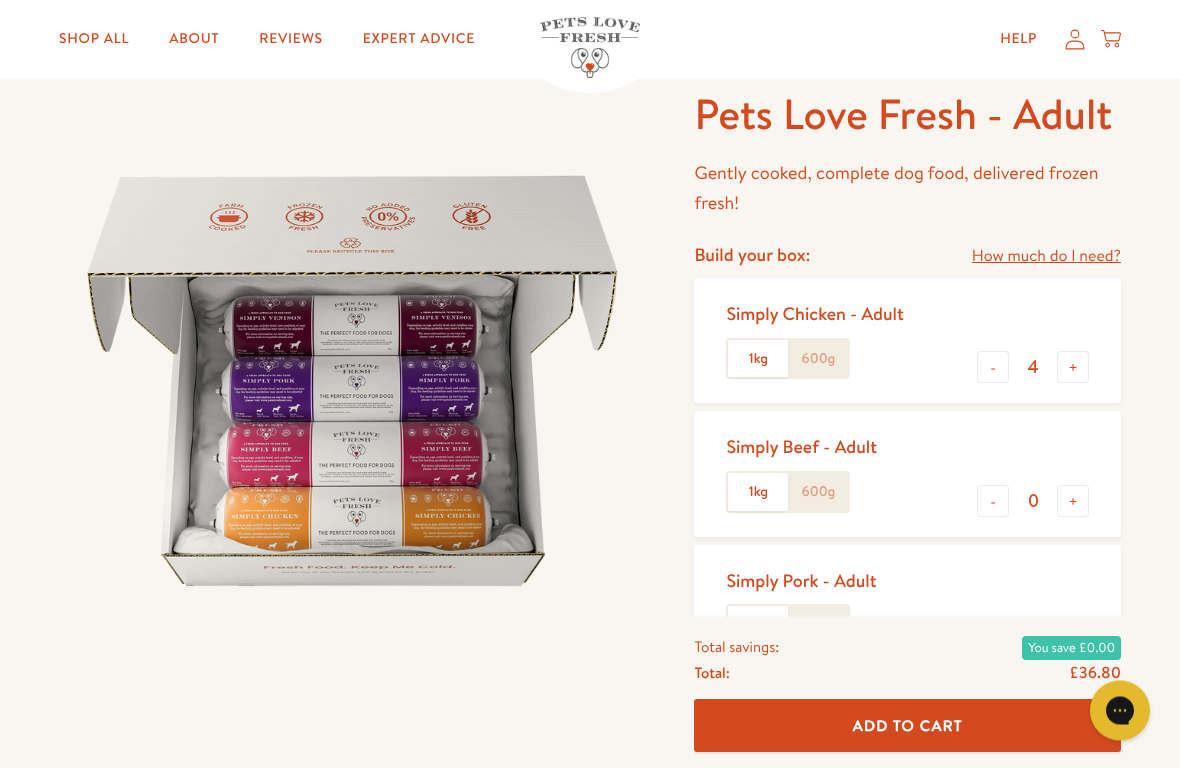 click on "+" at bounding box center [1073, 368] 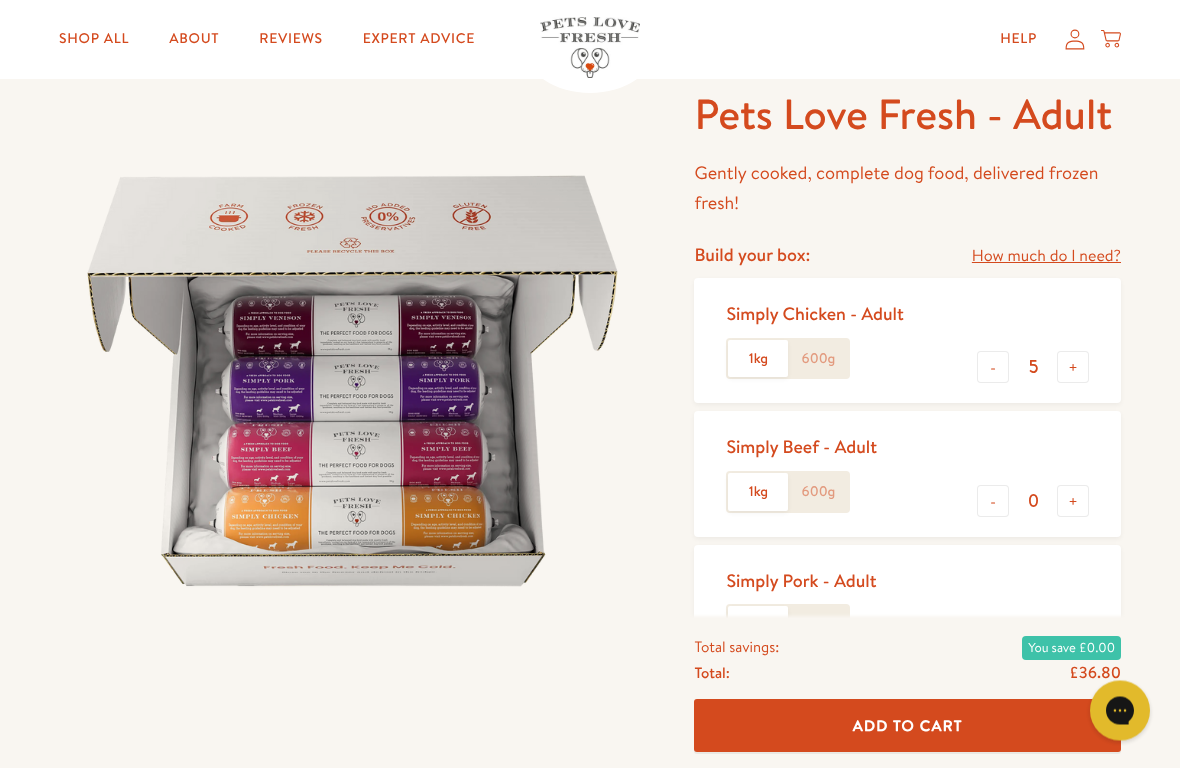 scroll, scrollTop: 100, scrollLeft: 0, axis: vertical 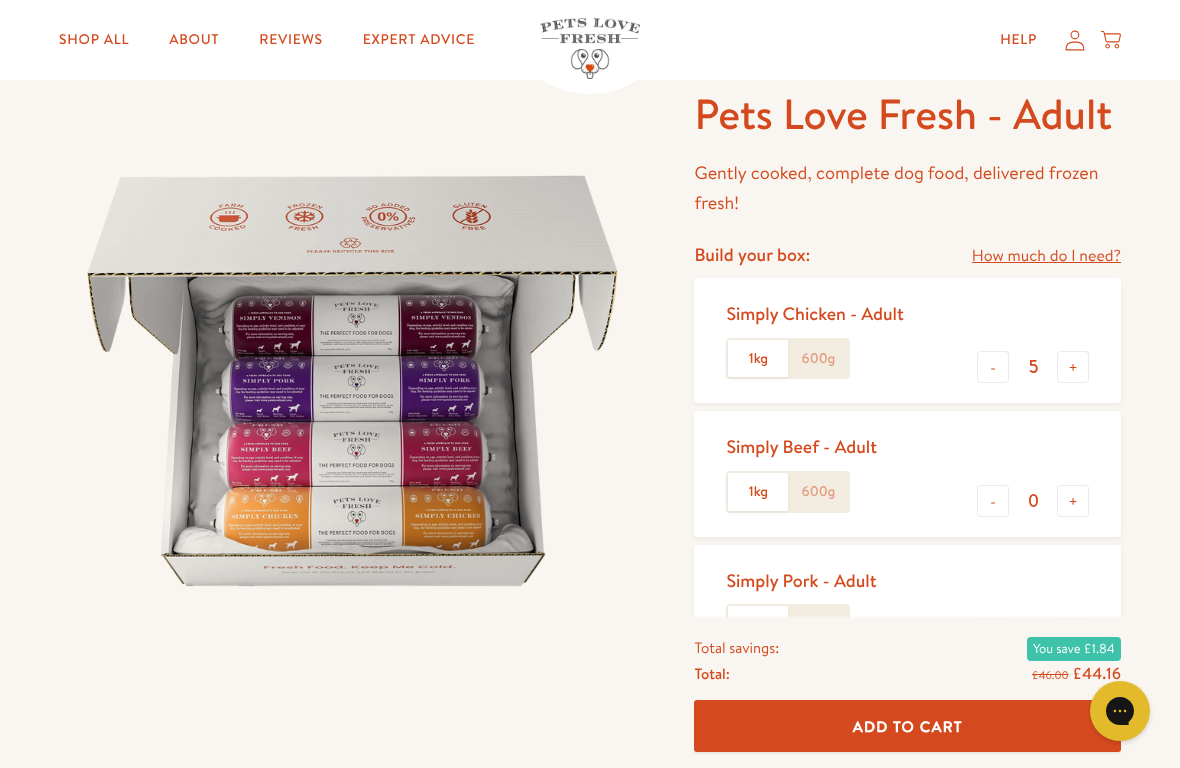 click on "Add To Cart" at bounding box center [907, 726] 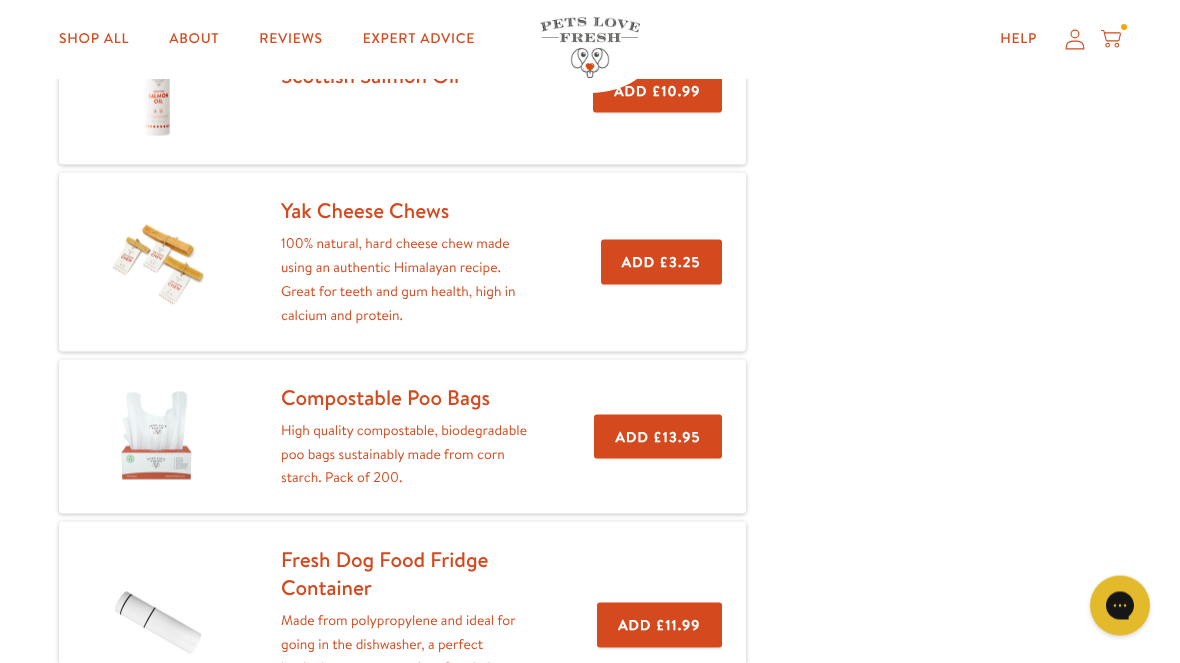 scroll, scrollTop: 0, scrollLeft: 0, axis: both 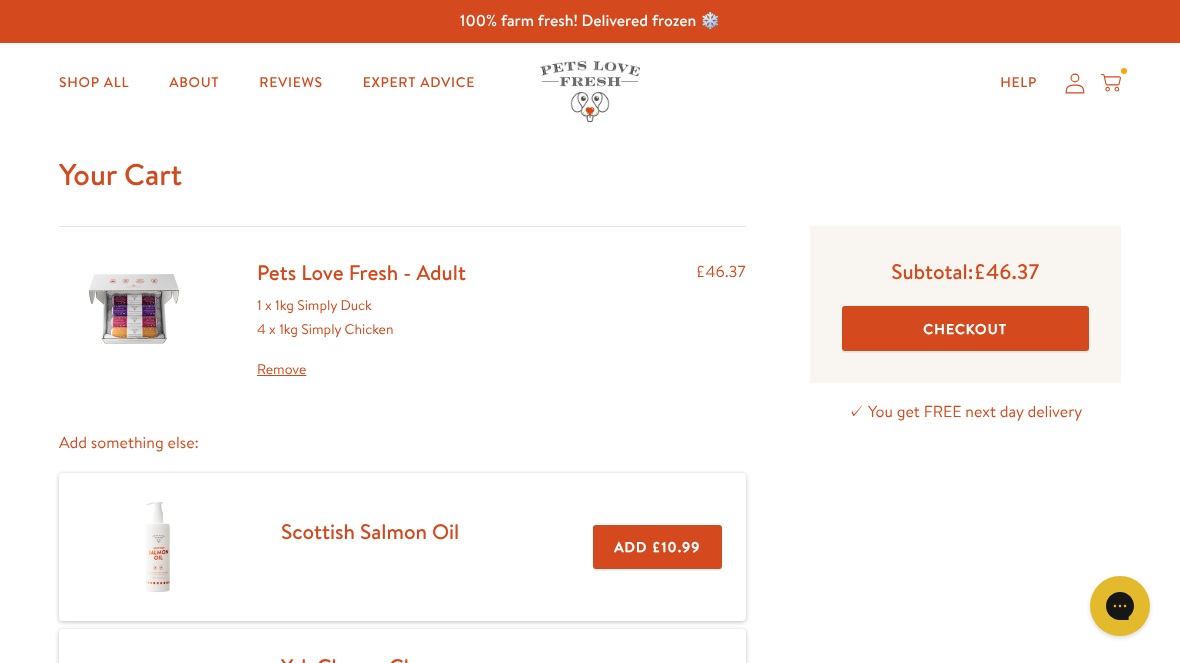 click on "Subtotal:  £46.37
Checkout" at bounding box center [965, 304] 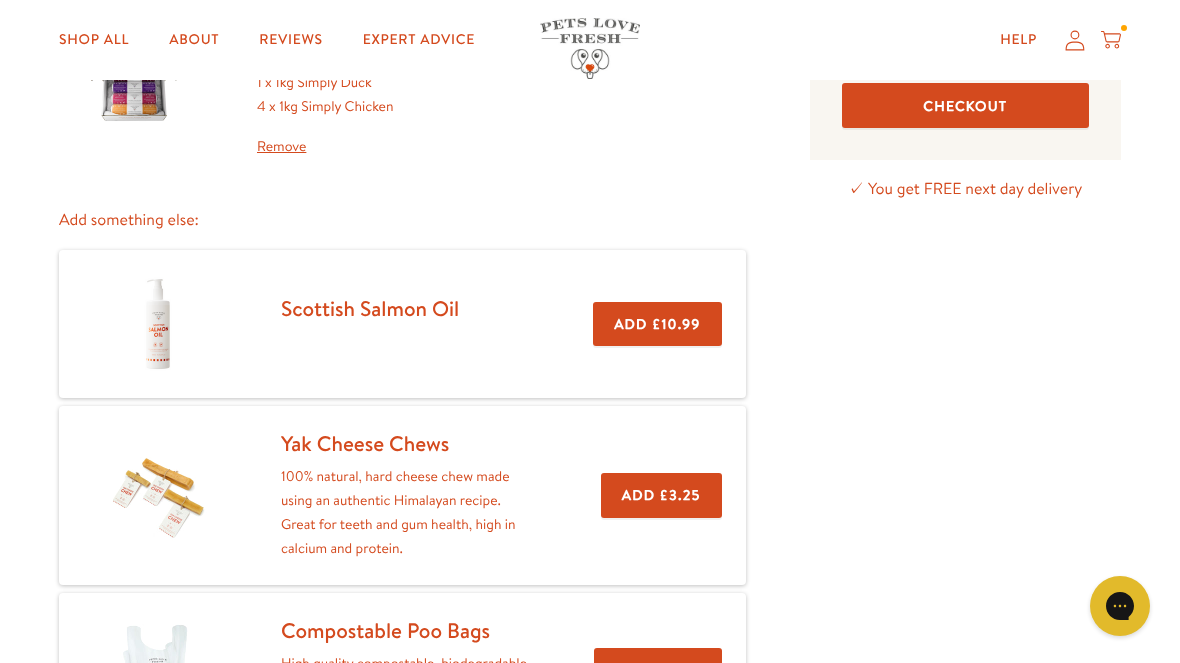 scroll, scrollTop: 0, scrollLeft: 0, axis: both 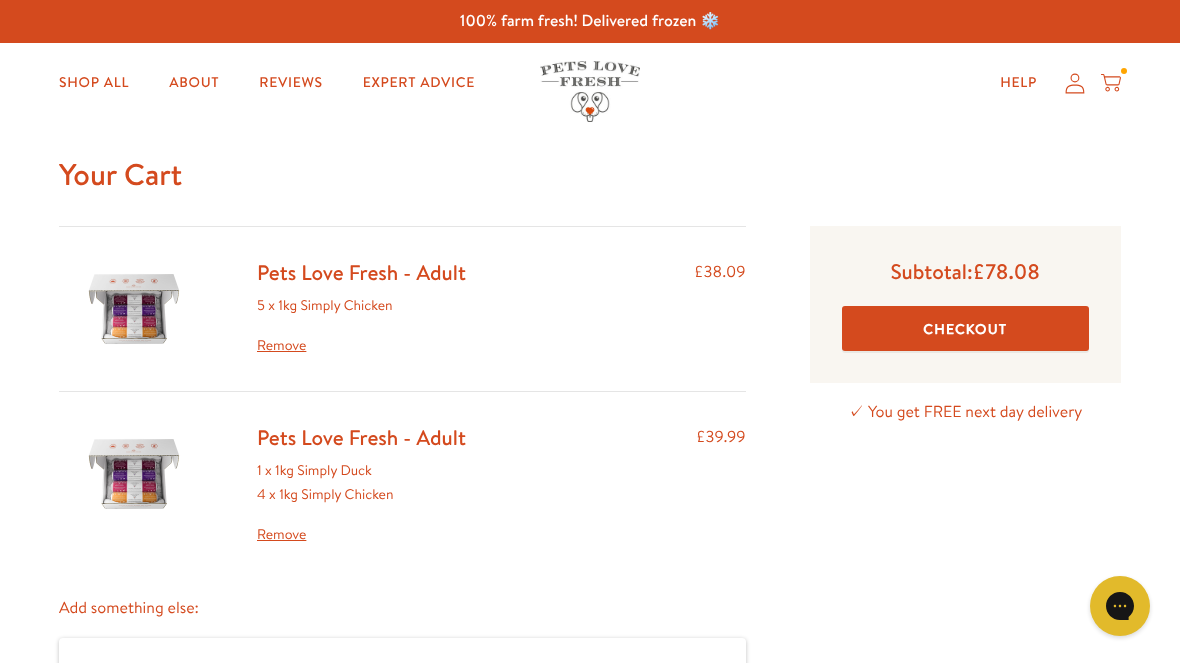 click on "Remove" at bounding box center [361, 535] 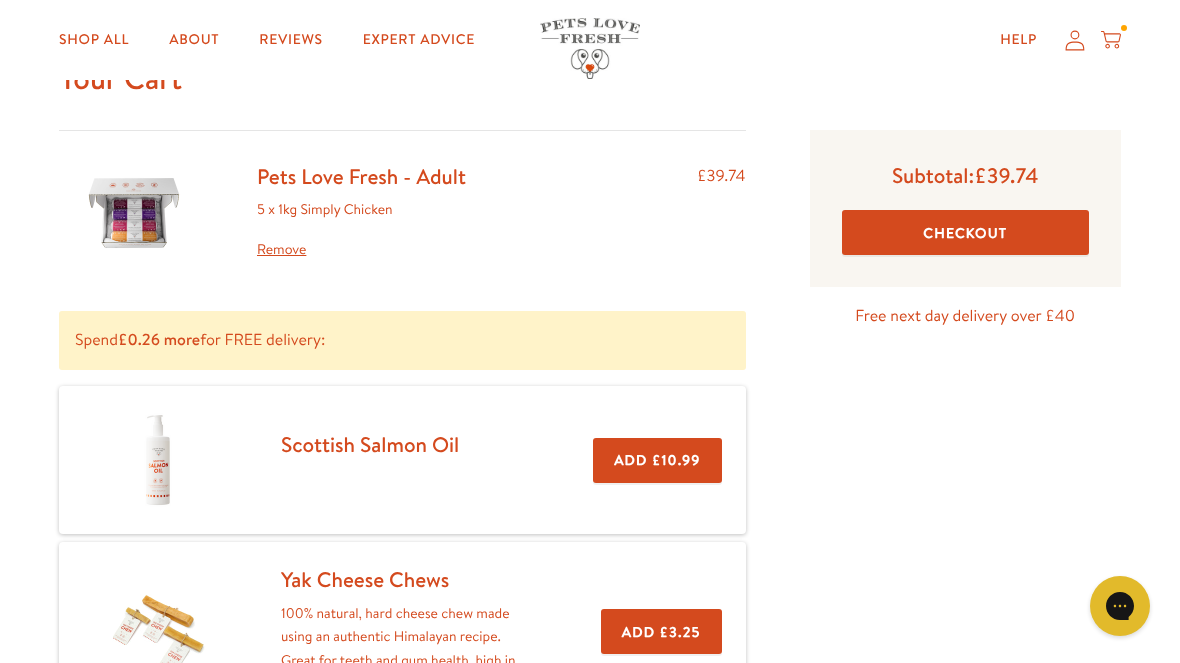 scroll, scrollTop: 0, scrollLeft: 0, axis: both 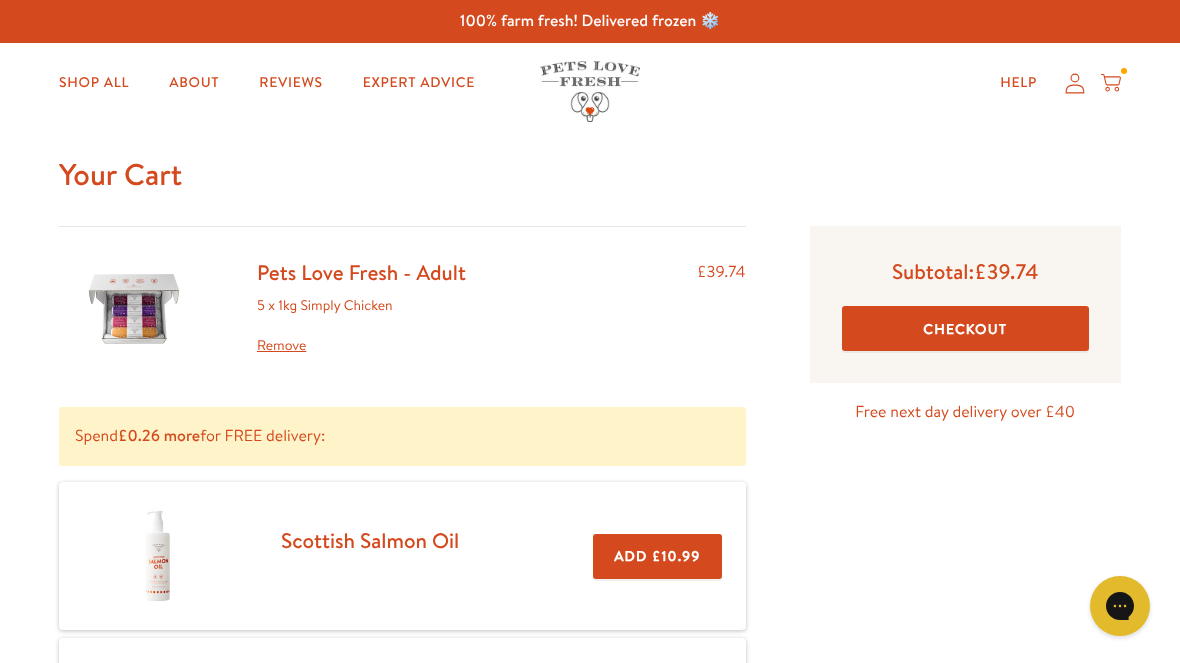 click on "Checkout" at bounding box center [965, 328] 